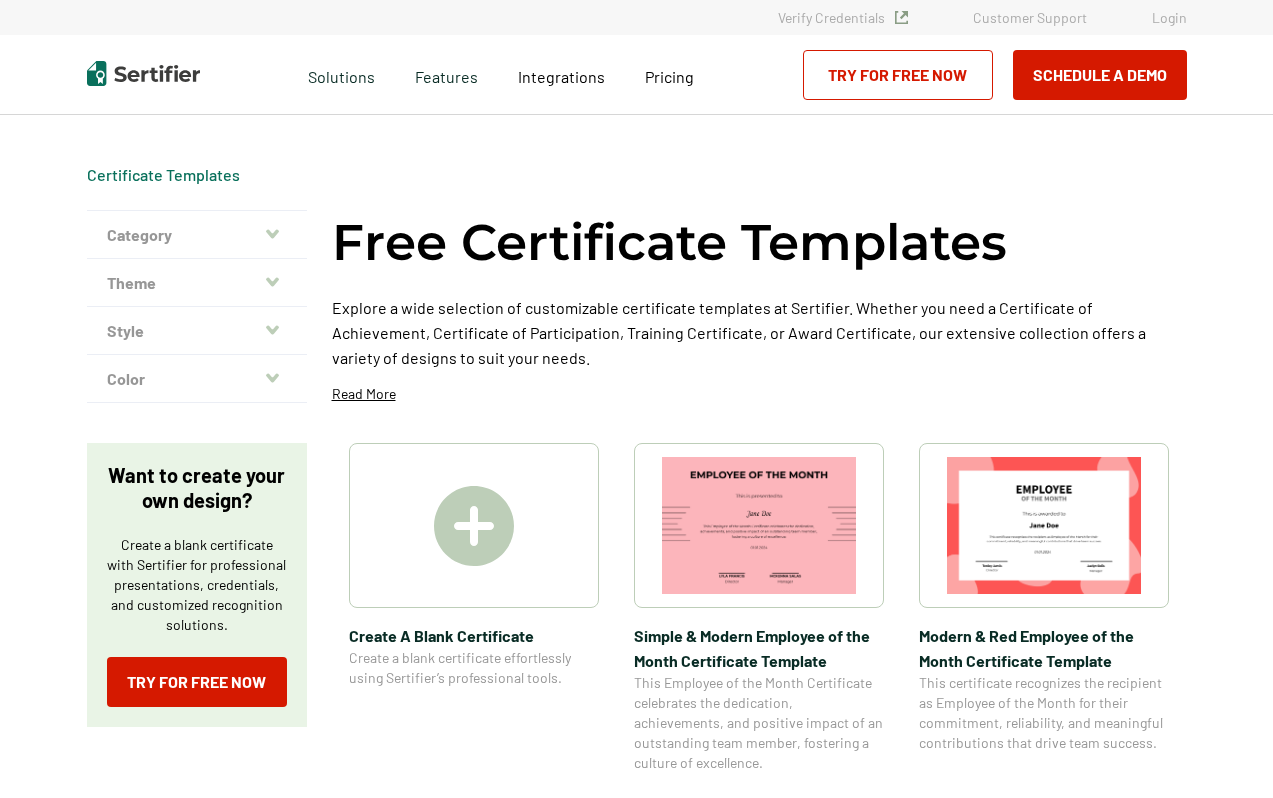scroll, scrollTop: 0, scrollLeft: 0, axis: both 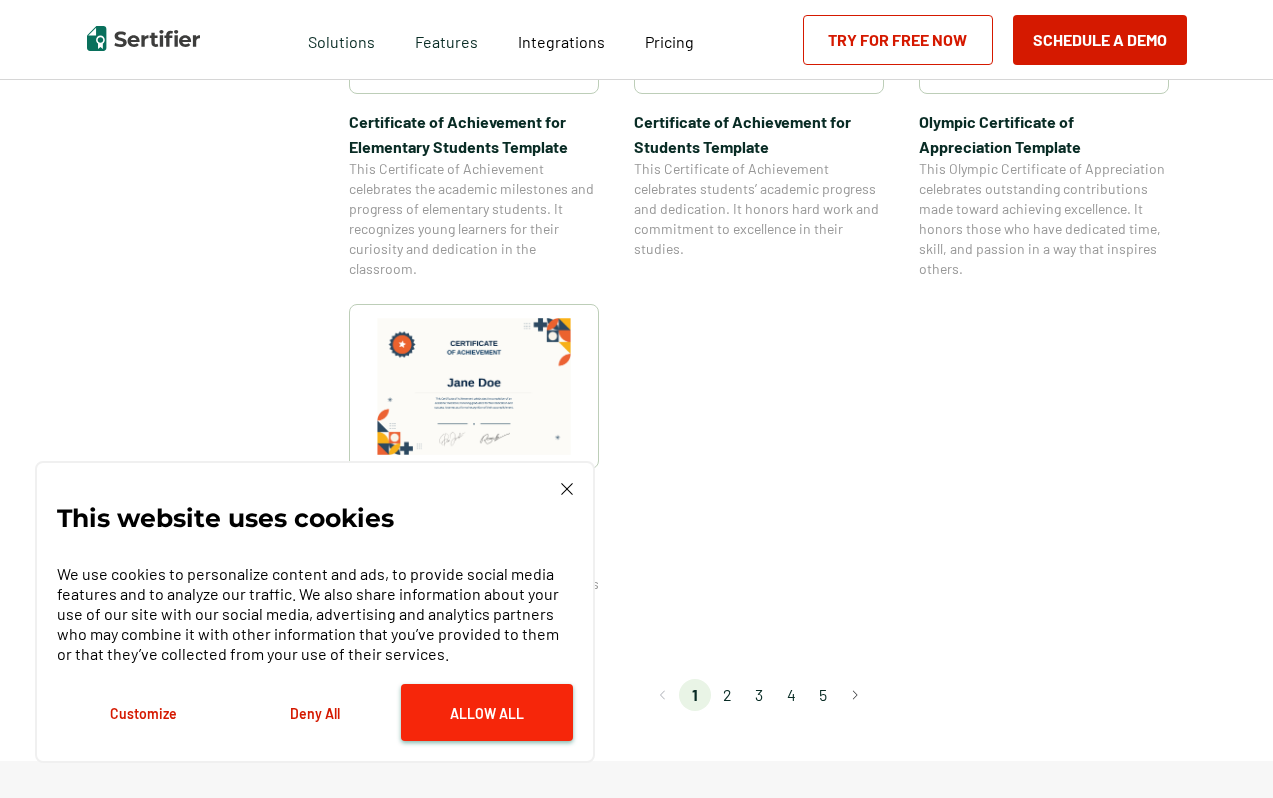 click on "Allow All" at bounding box center (487, 712) 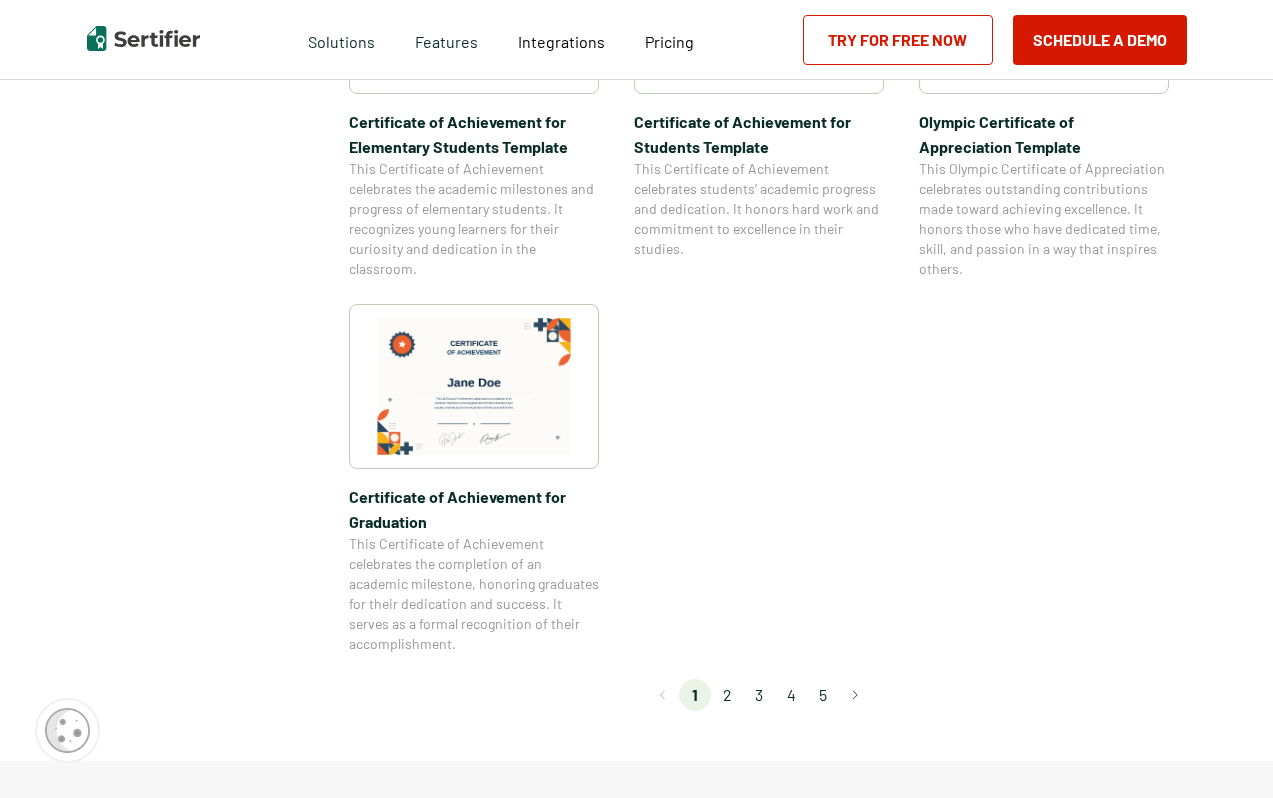 click on "2" at bounding box center [727, 695] 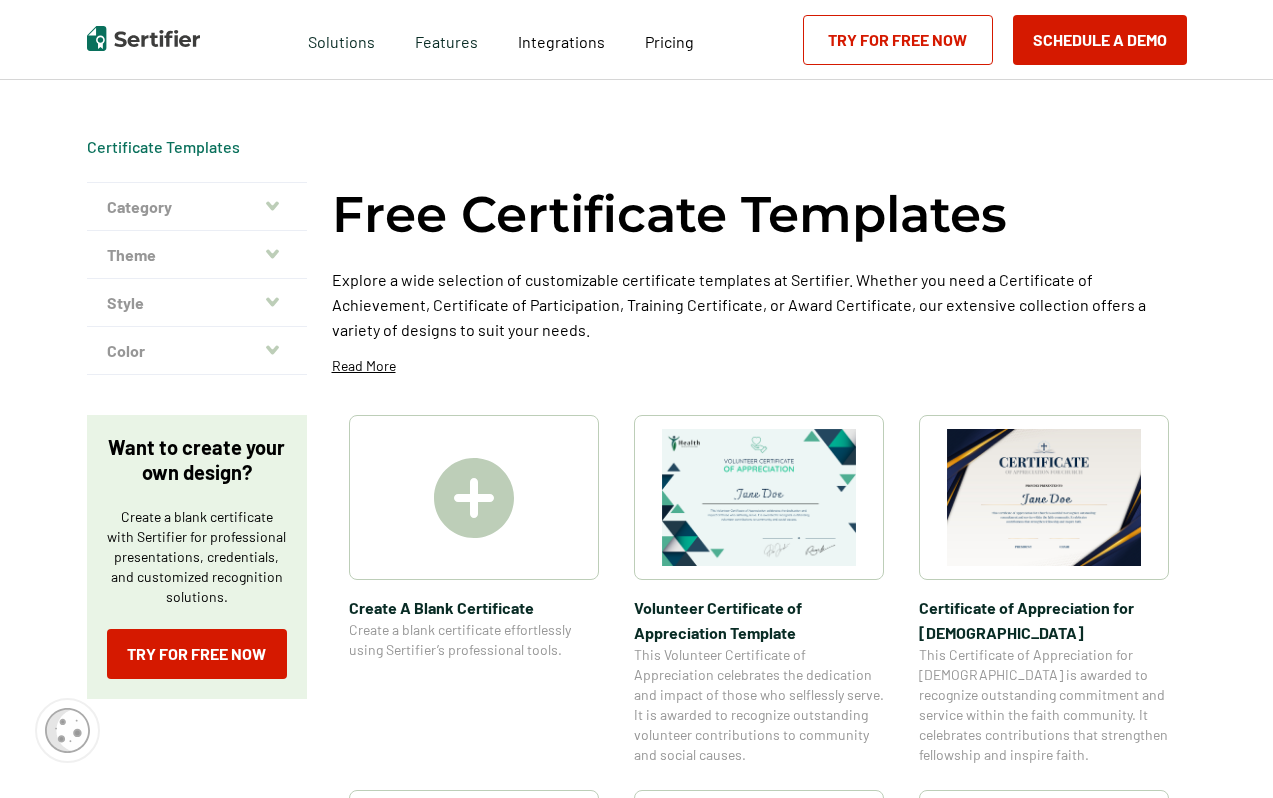 scroll, scrollTop: 0, scrollLeft: 0, axis: both 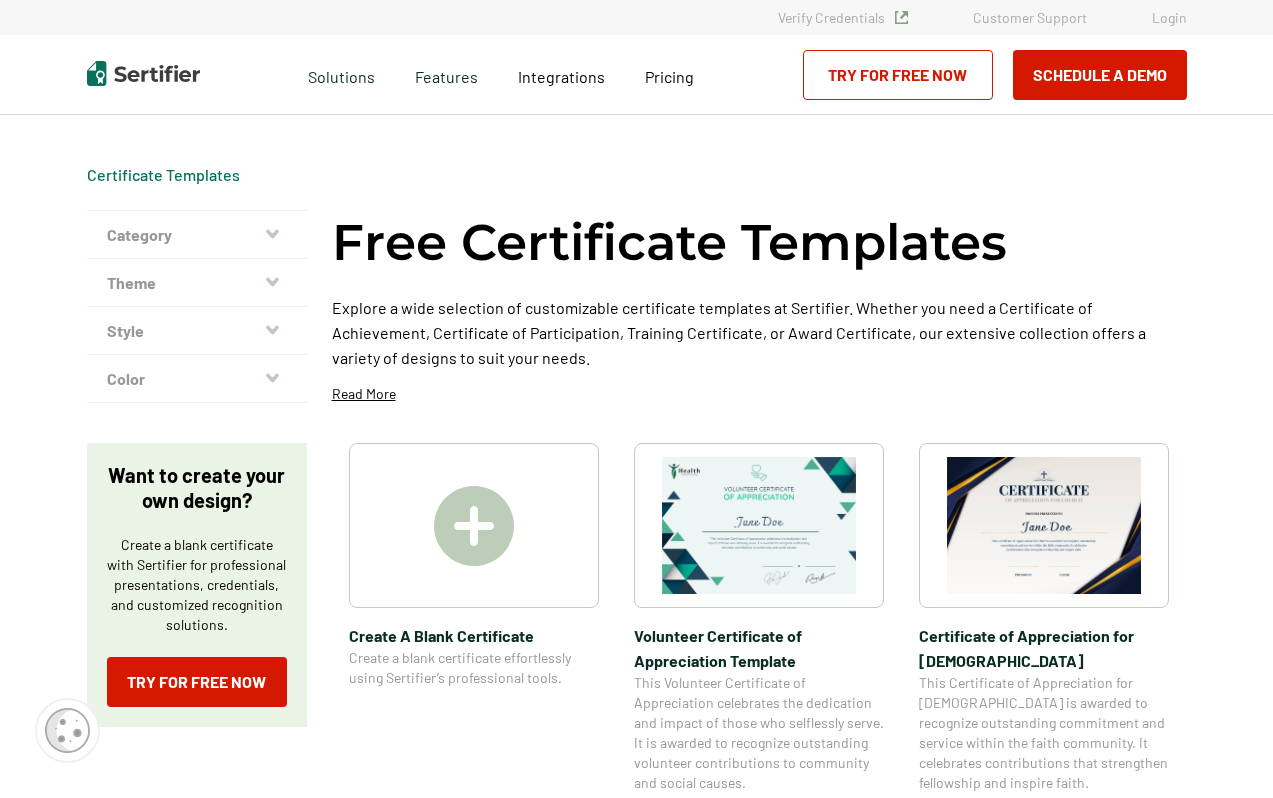 click 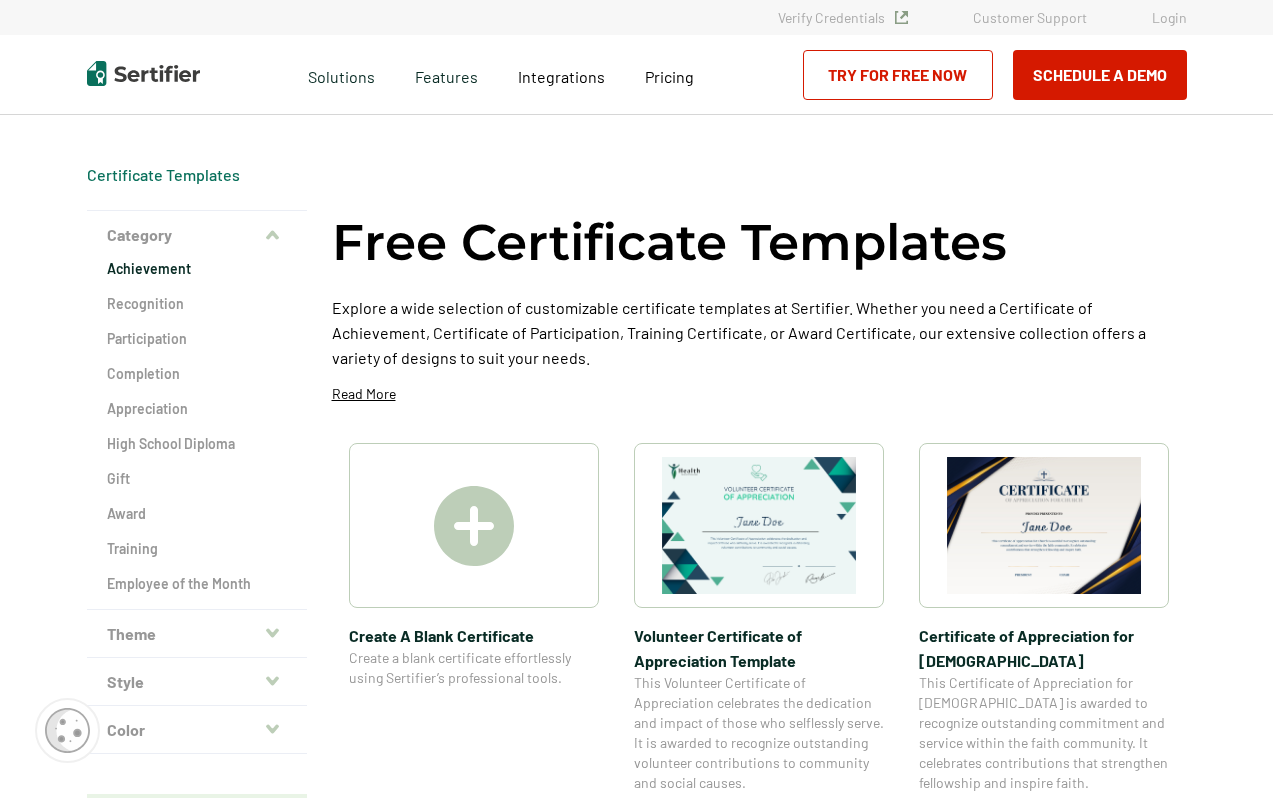 click on "Achievement" at bounding box center [197, 269] 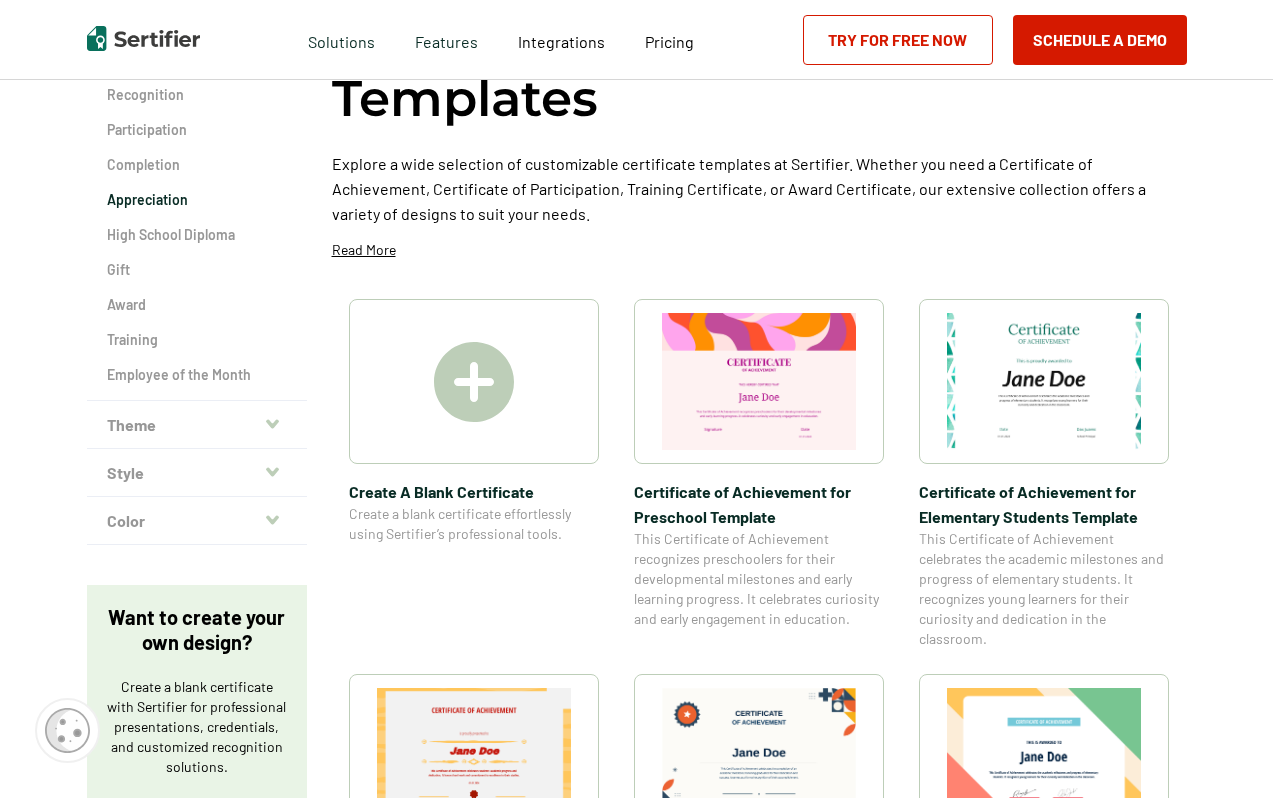 scroll, scrollTop: 210, scrollLeft: 0, axis: vertical 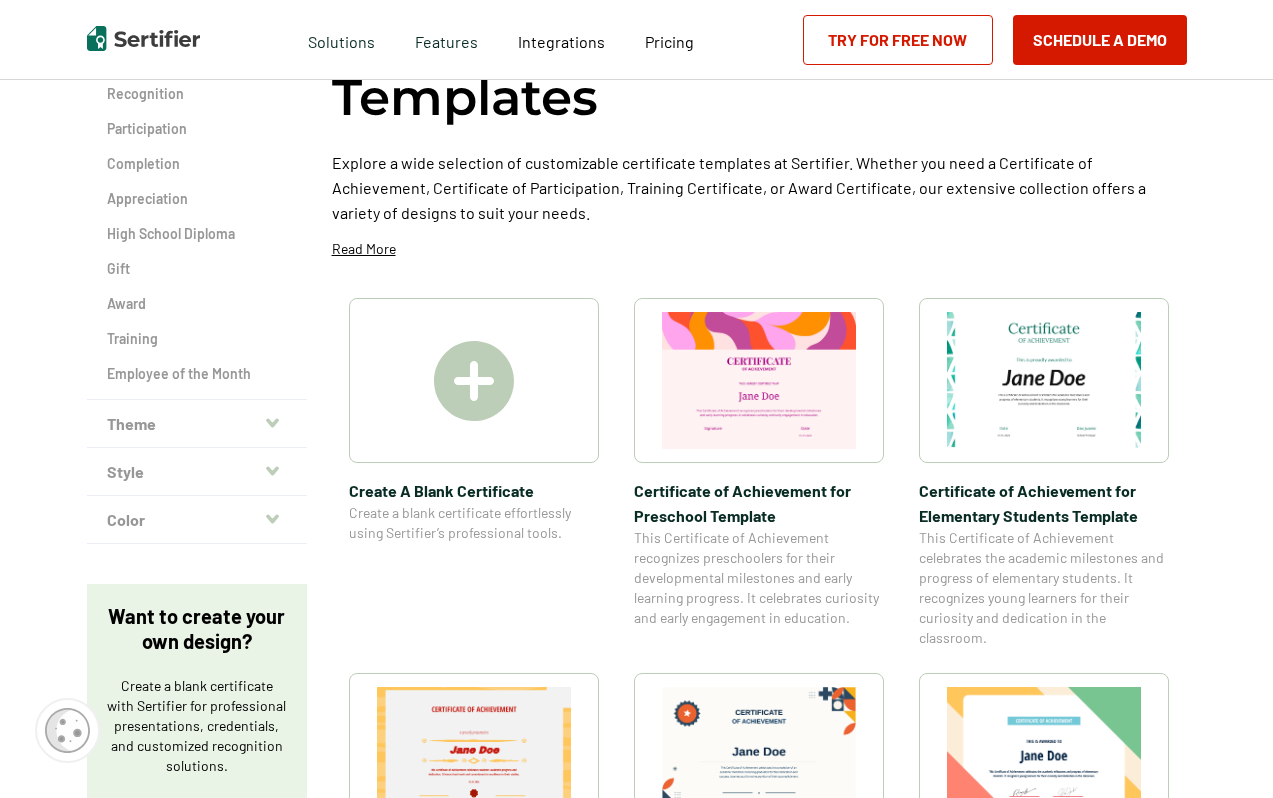 click 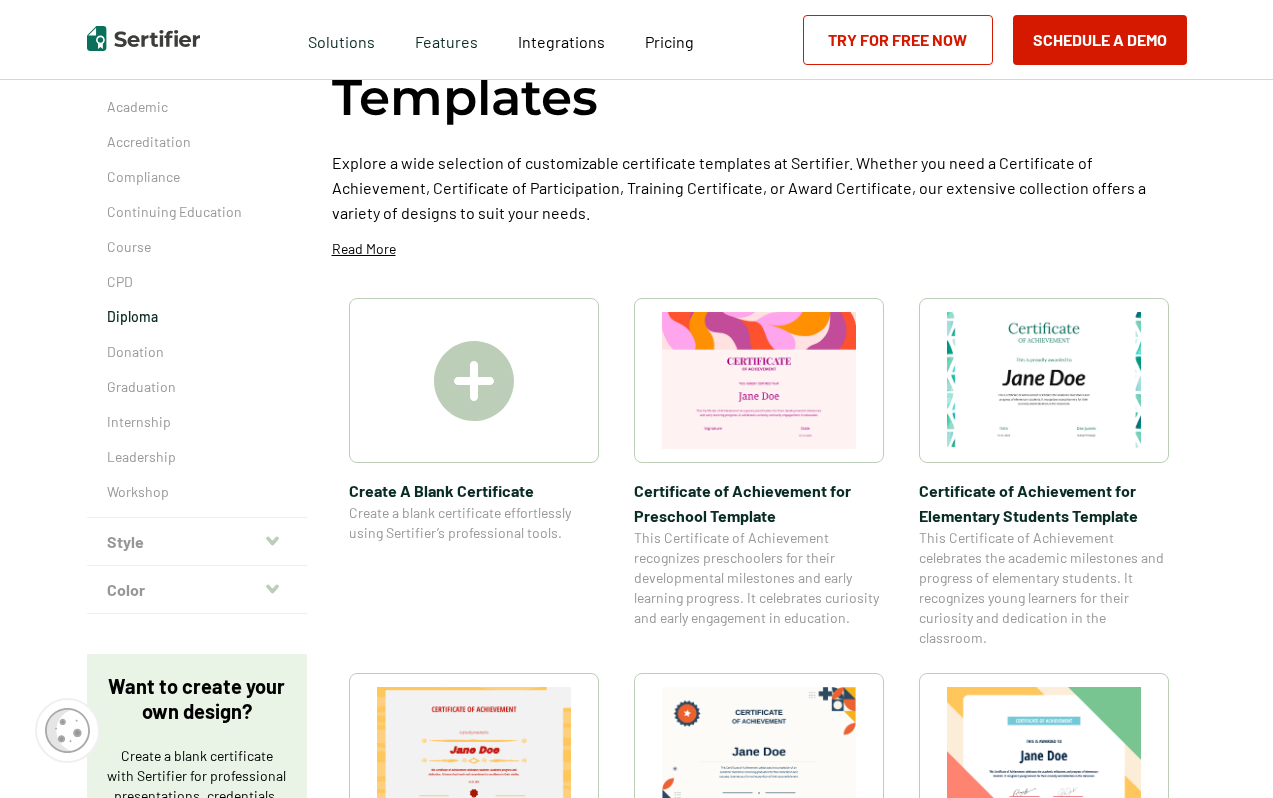 click on "Diploma" at bounding box center (197, 317) 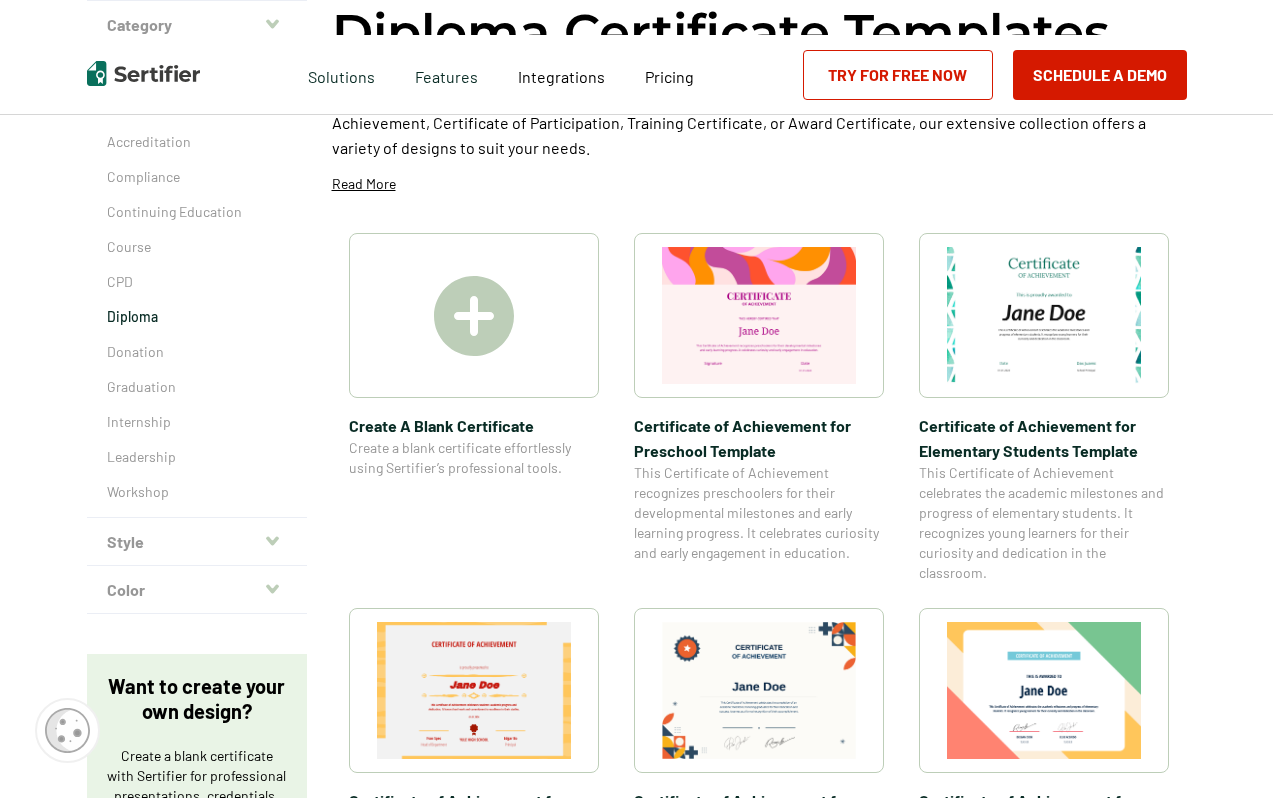 scroll, scrollTop: 0, scrollLeft: 0, axis: both 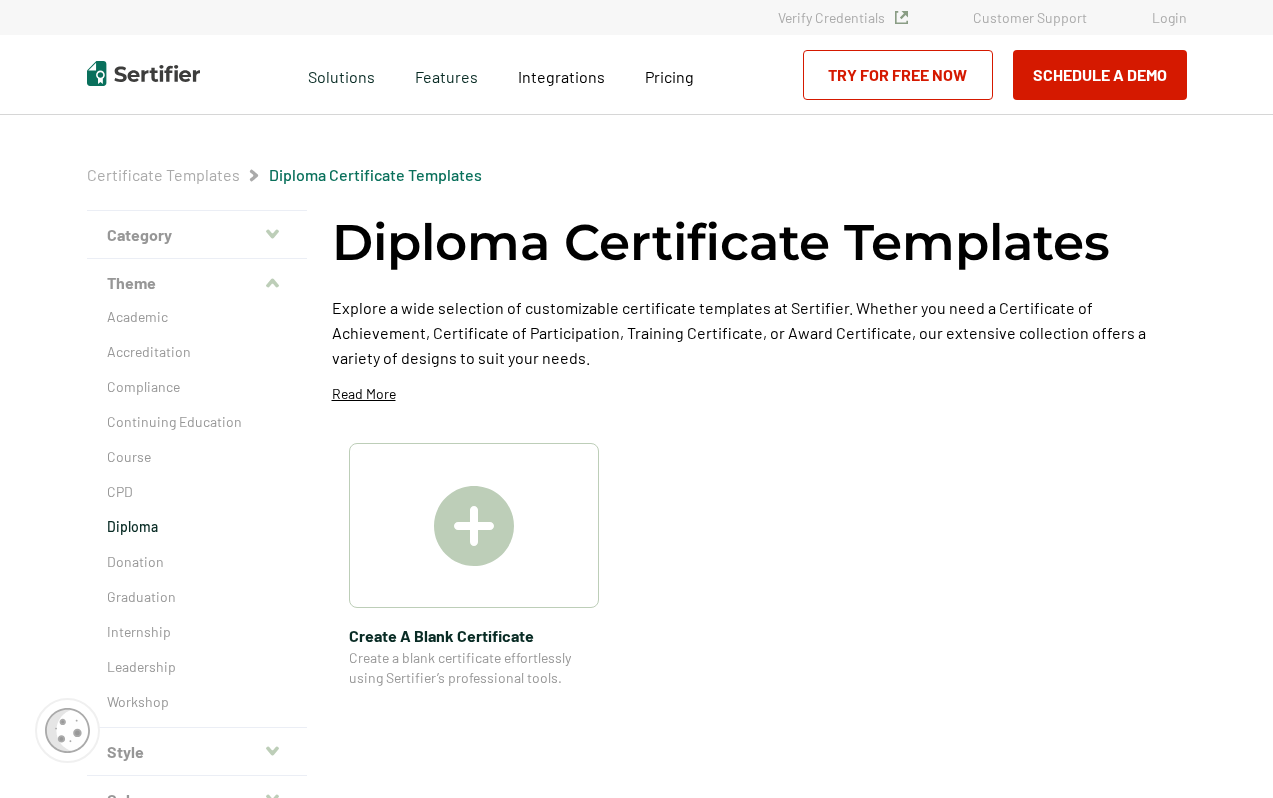 click at bounding box center [474, 526] 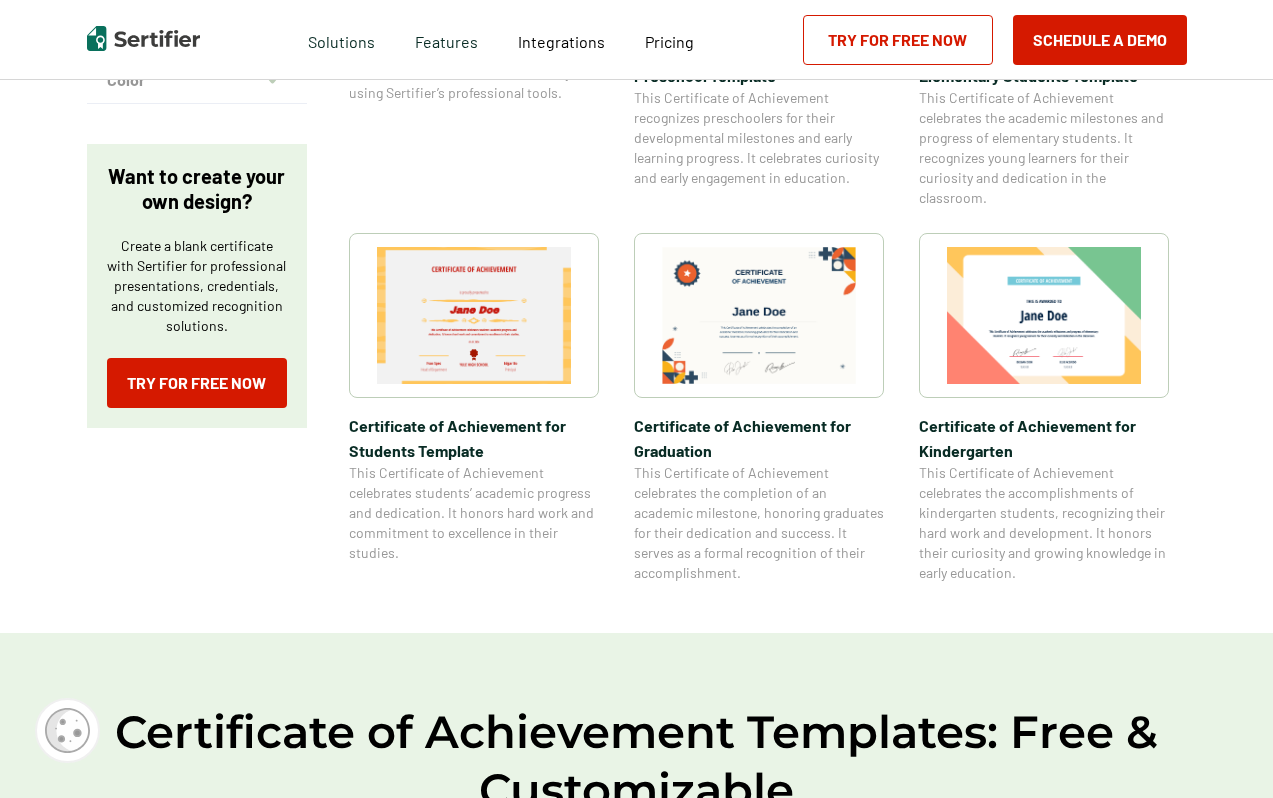 scroll, scrollTop: 74, scrollLeft: 0, axis: vertical 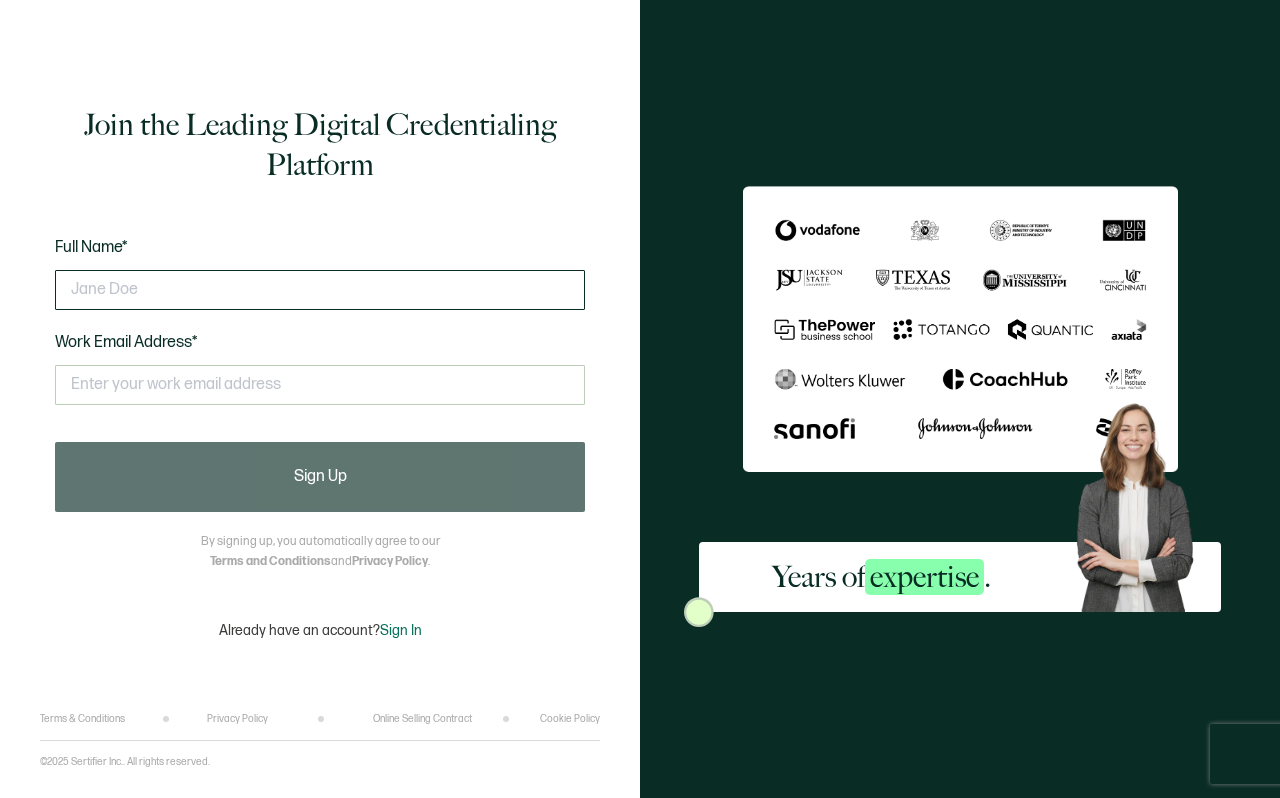 click at bounding box center (320, 290) 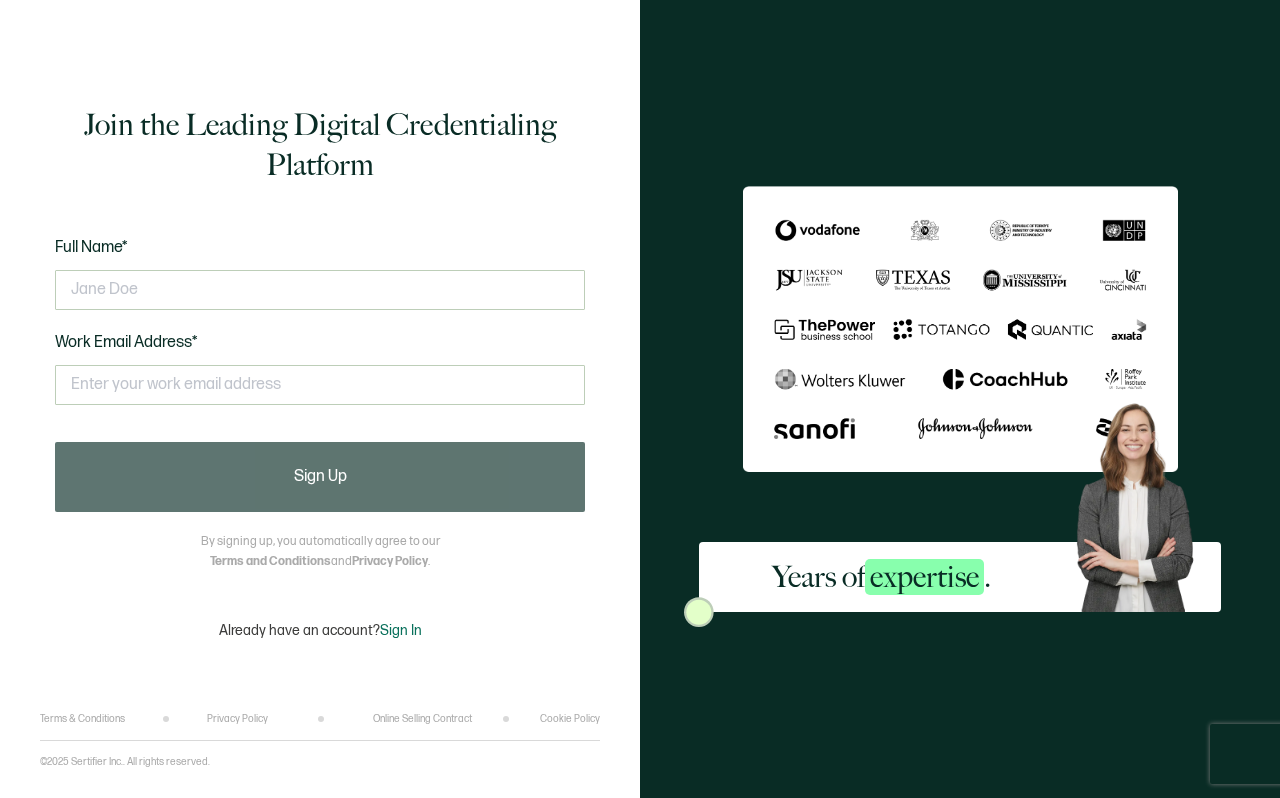 click on "Sign In" at bounding box center (401, 630) 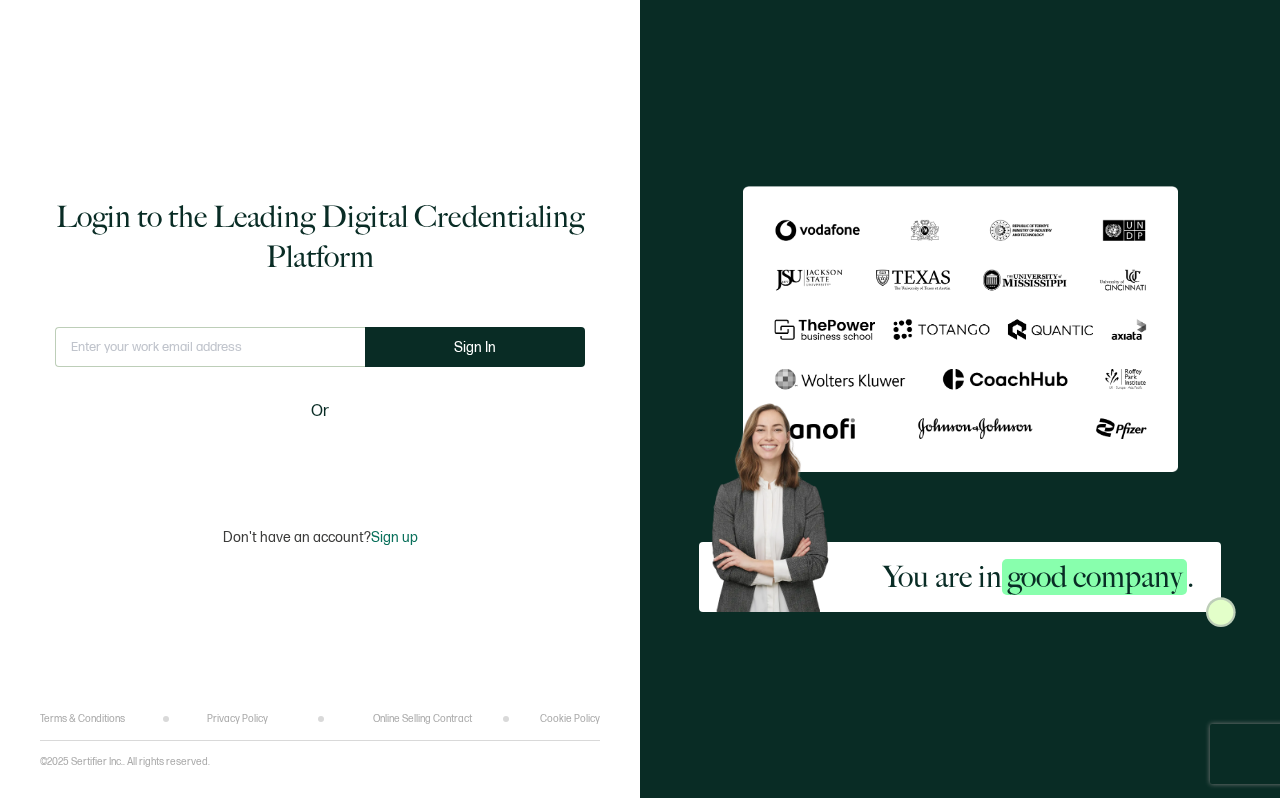 click at bounding box center [210, 347] 